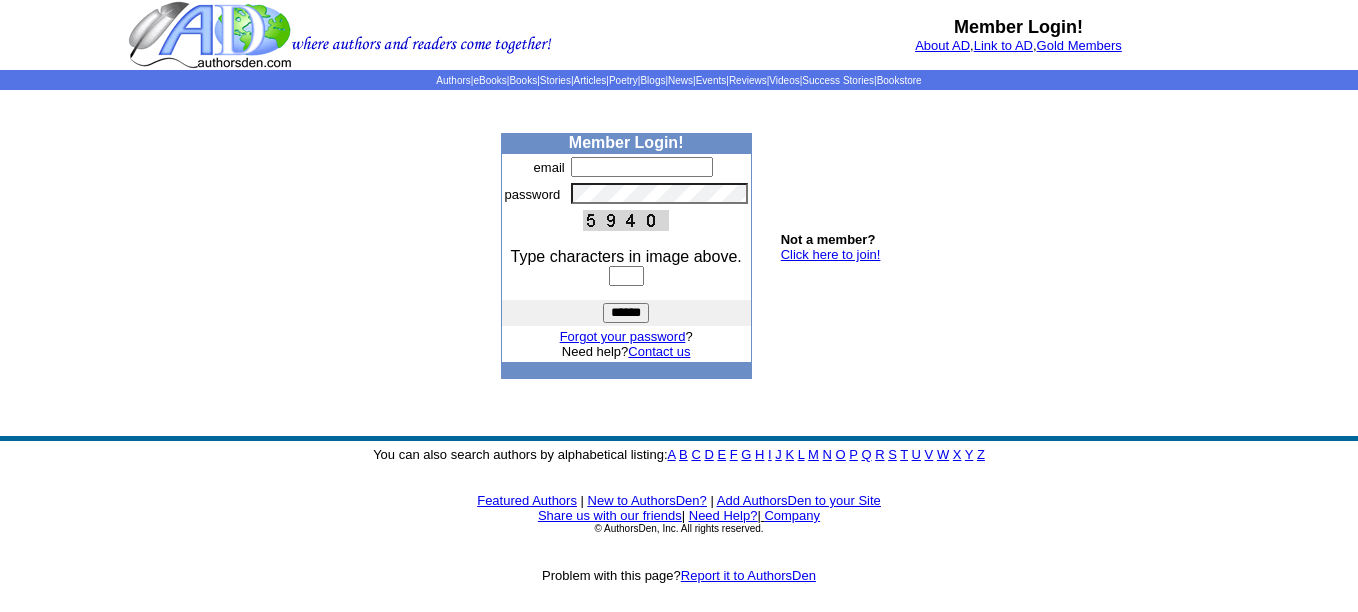 scroll, scrollTop: 0, scrollLeft: 0, axis: both 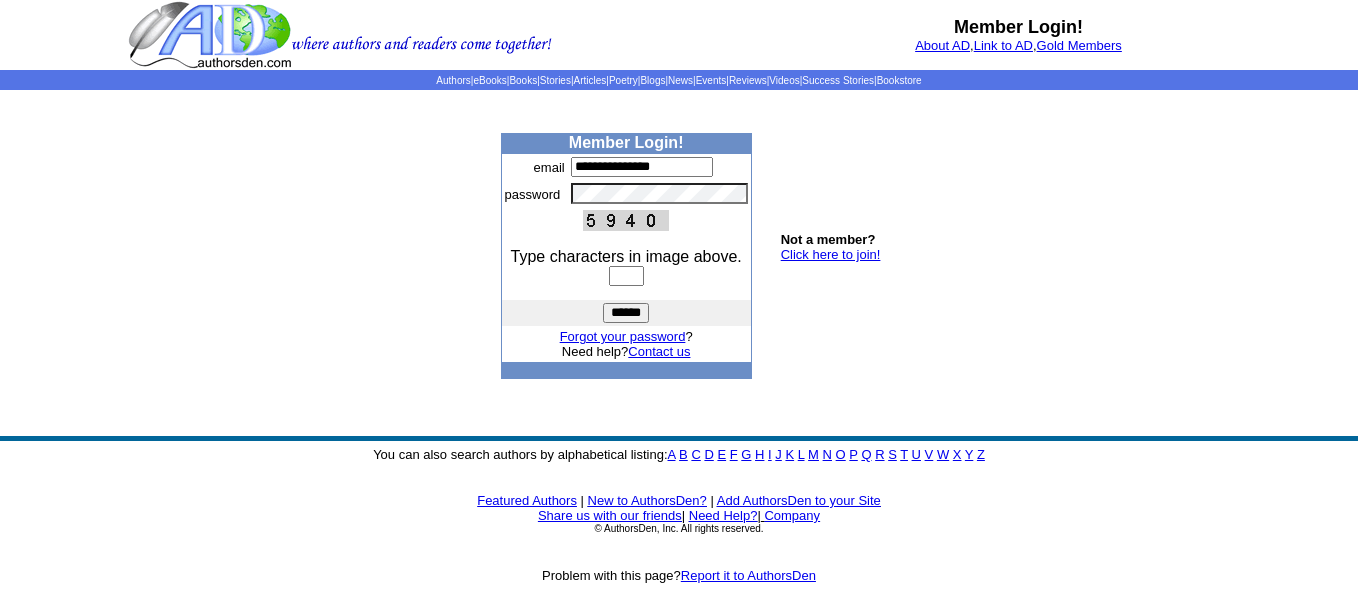 click at bounding box center [626, 276] 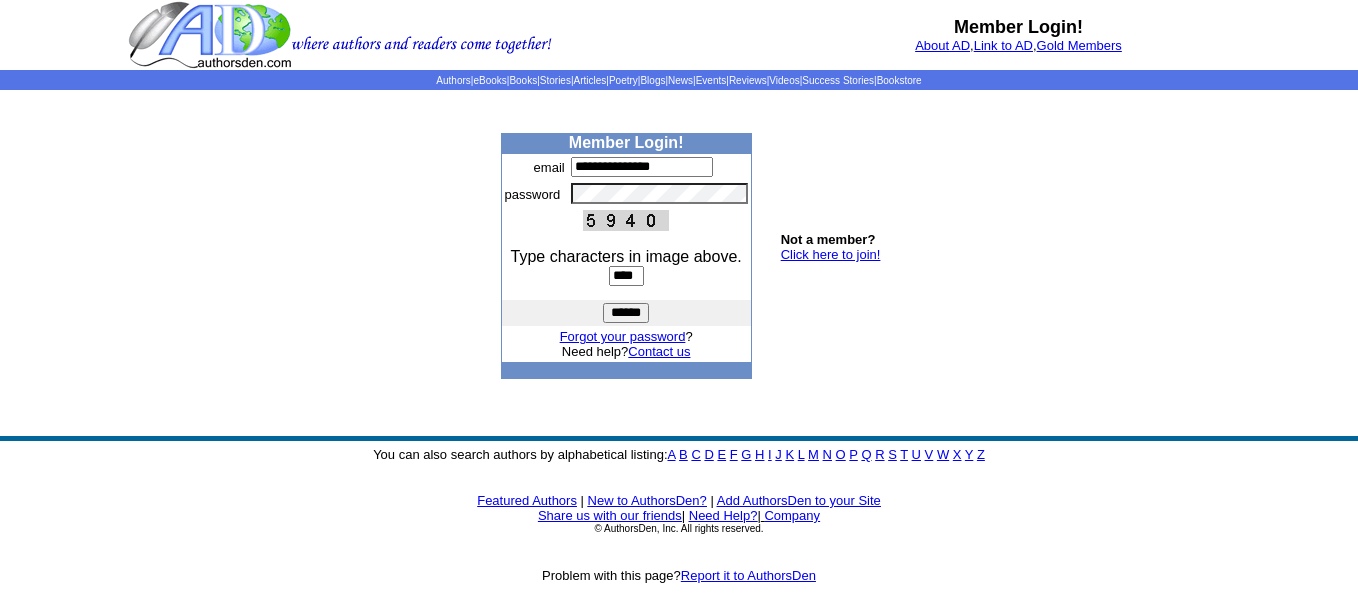 type on "****" 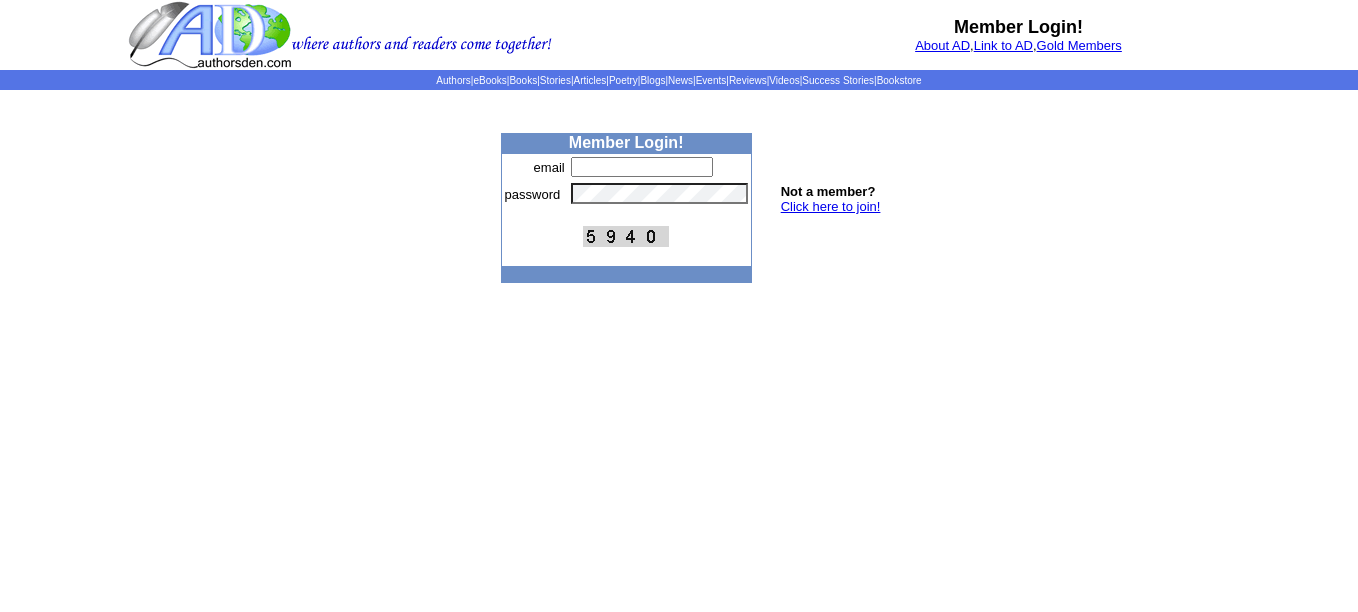 scroll, scrollTop: 0, scrollLeft: 0, axis: both 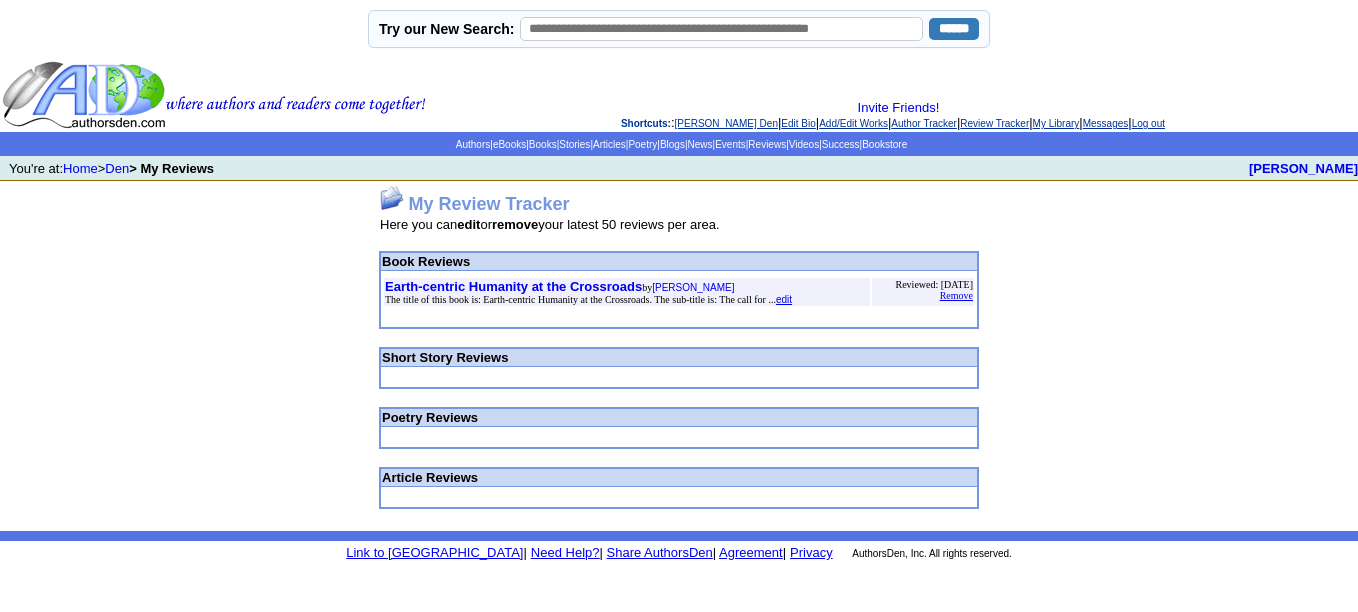click on "edit" at bounding box center [784, 299] 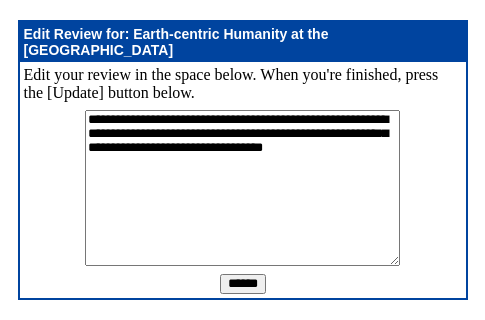 scroll, scrollTop: 0, scrollLeft: 0, axis: both 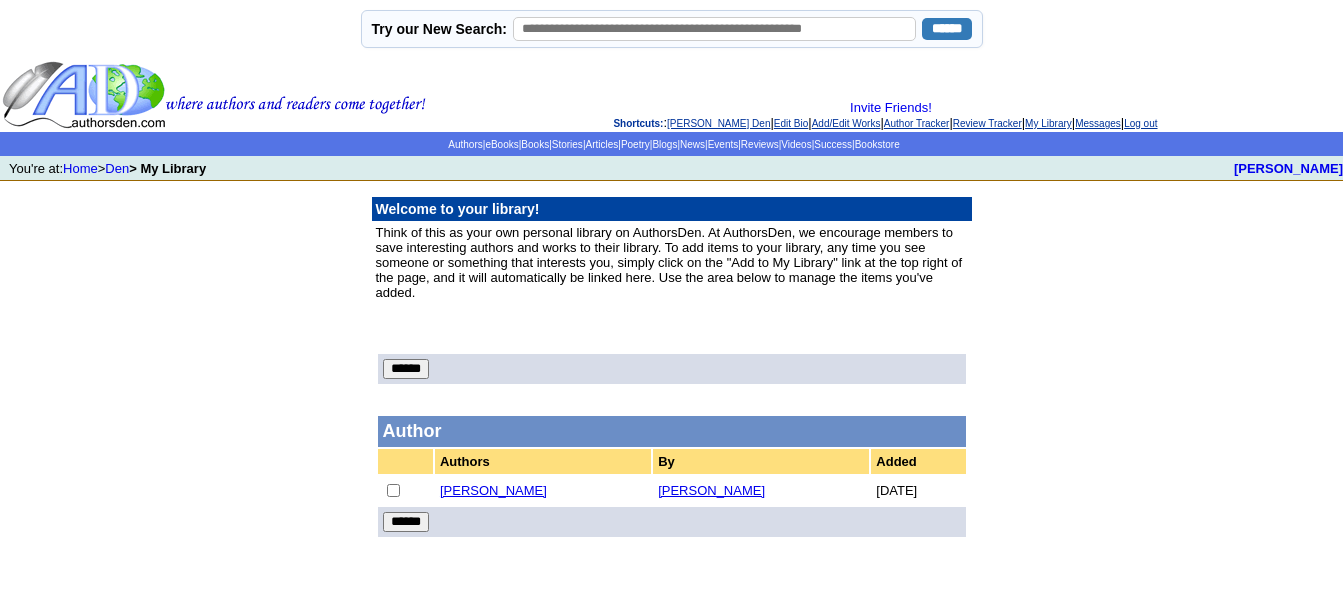 click on "Messages" 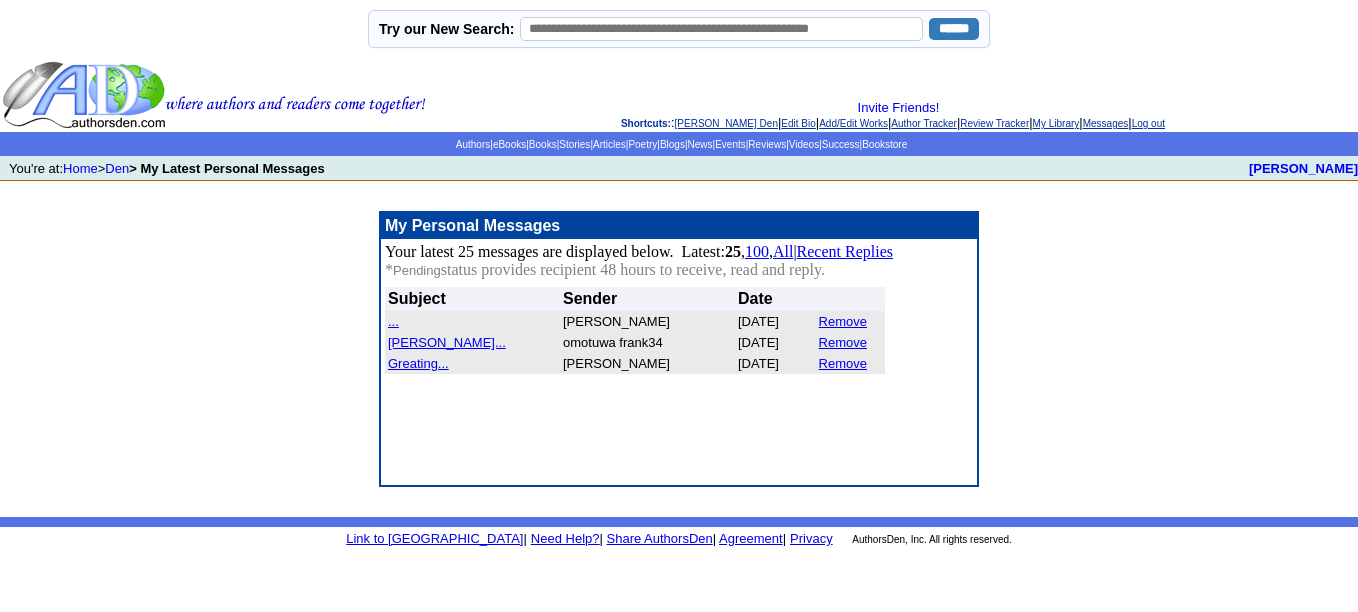 scroll, scrollTop: 0, scrollLeft: 0, axis: both 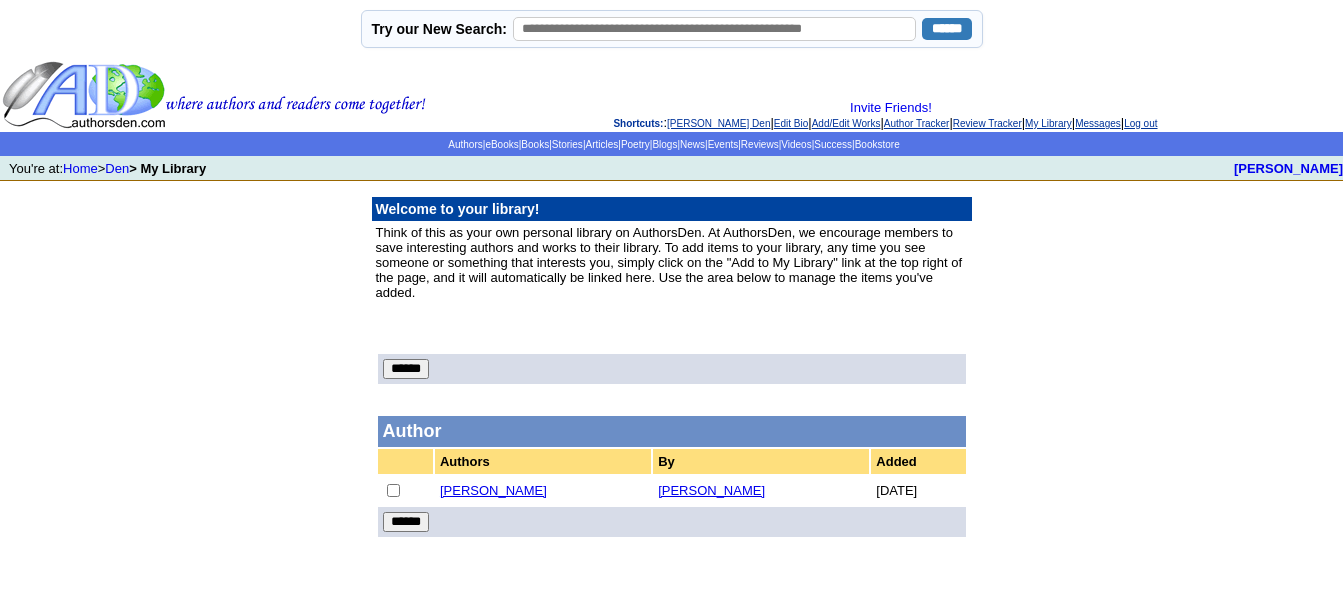 click on "[PERSON_NAME] Den" 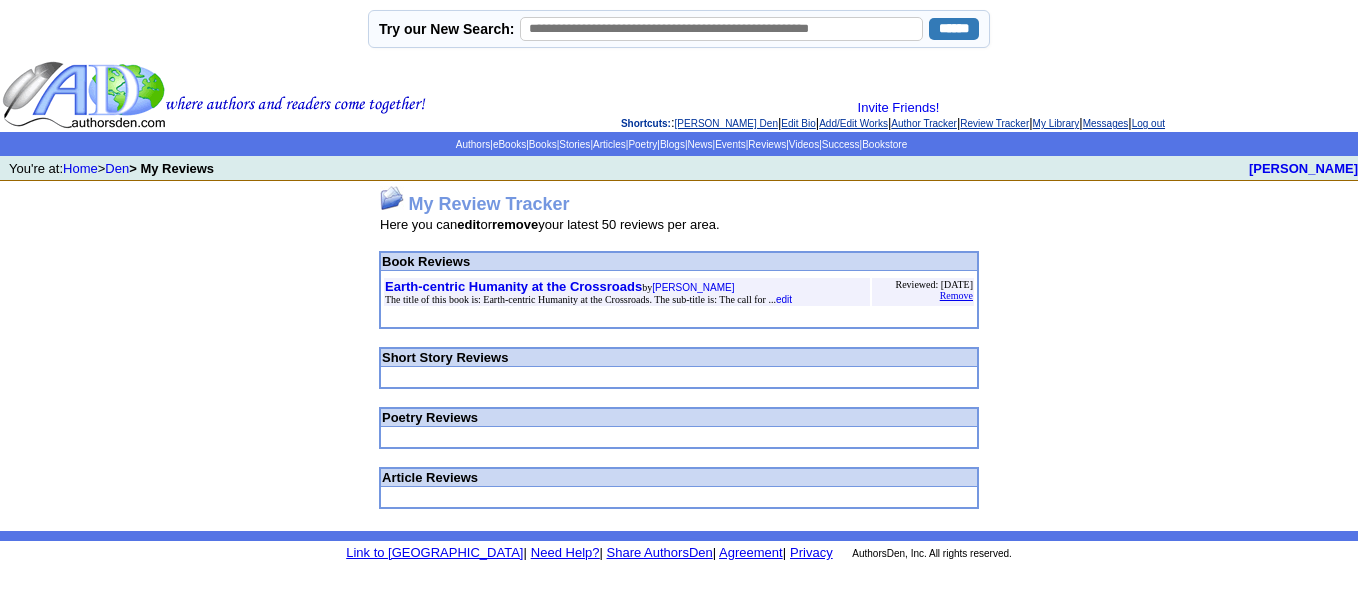 scroll, scrollTop: 0, scrollLeft: 0, axis: both 